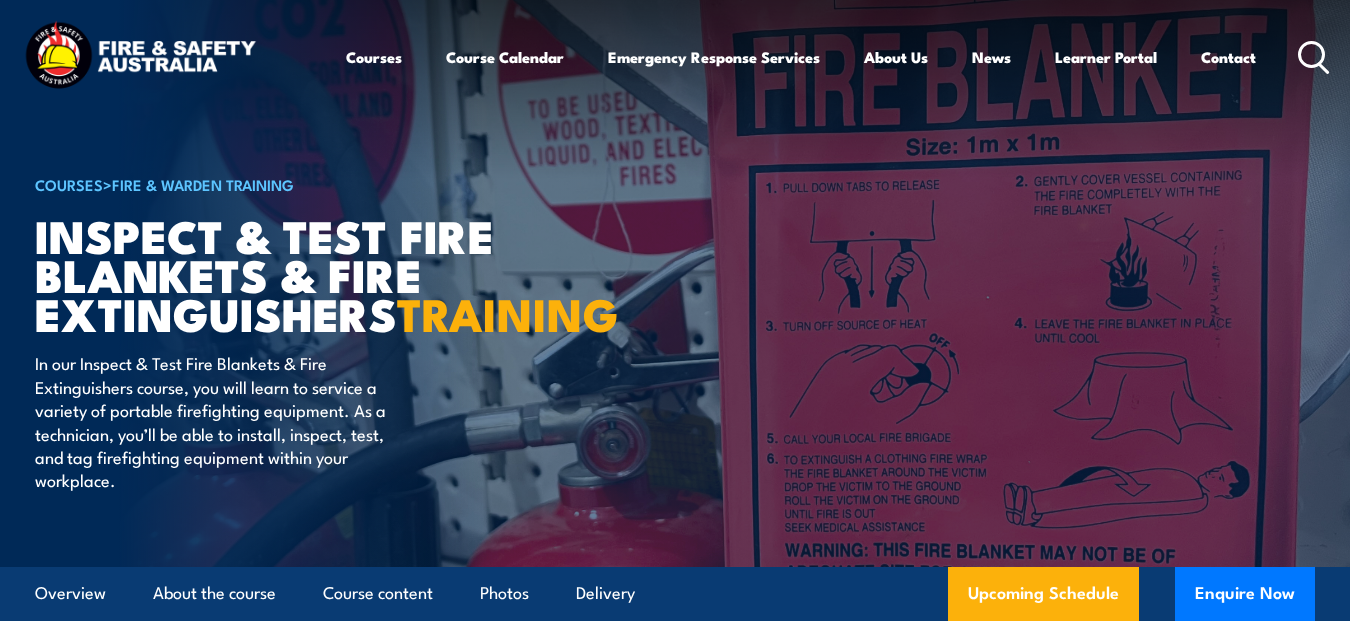 scroll, scrollTop: 0, scrollLeft: 0, axis: both 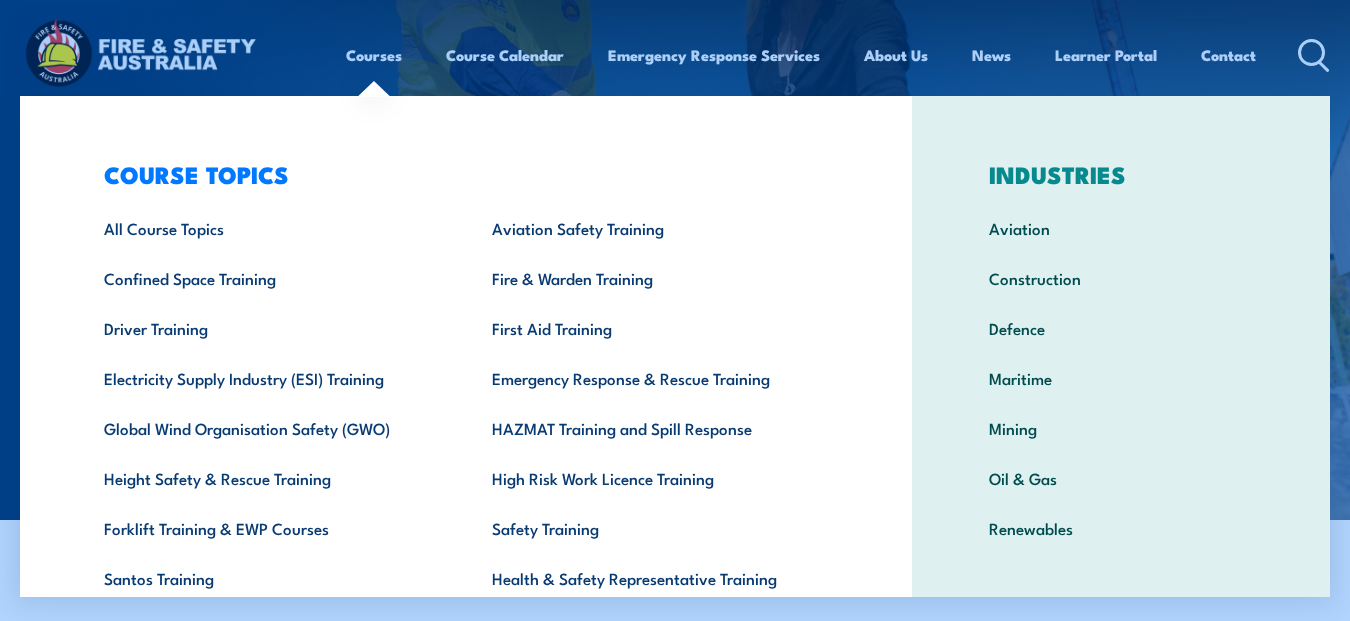 click on "Courses" at bounding box center (374, 55) 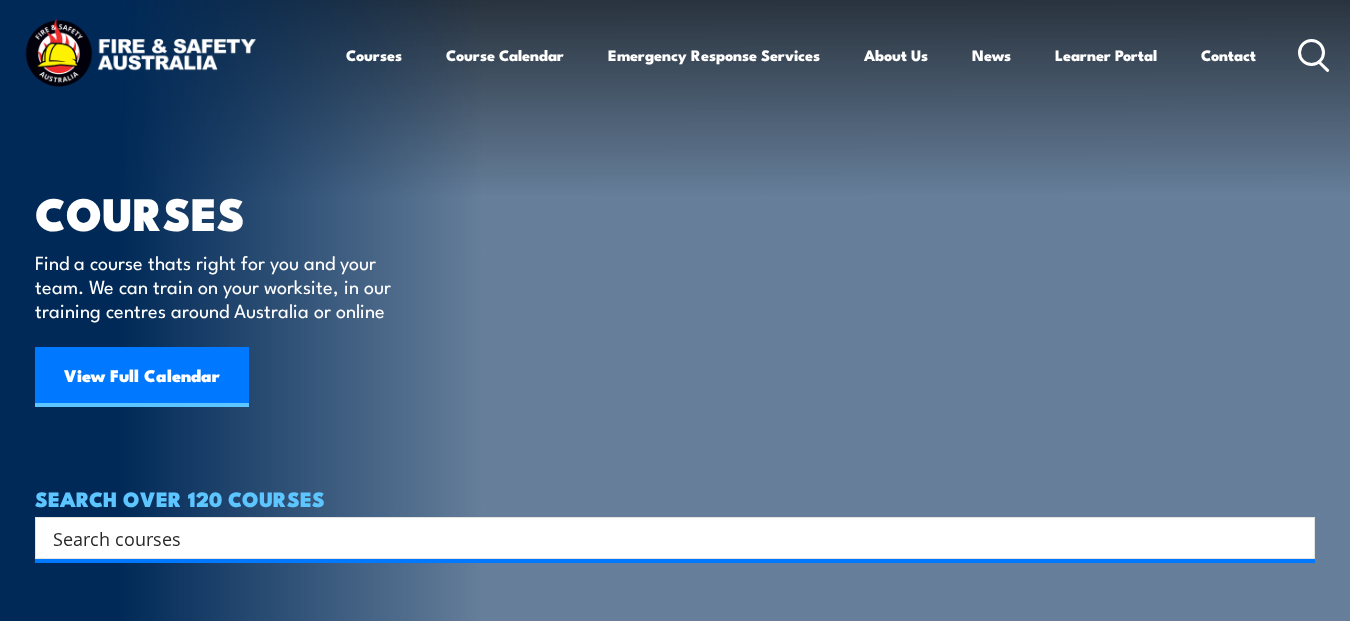 scroll, scrollTop: 0, scrollLeft: 0, axis: both 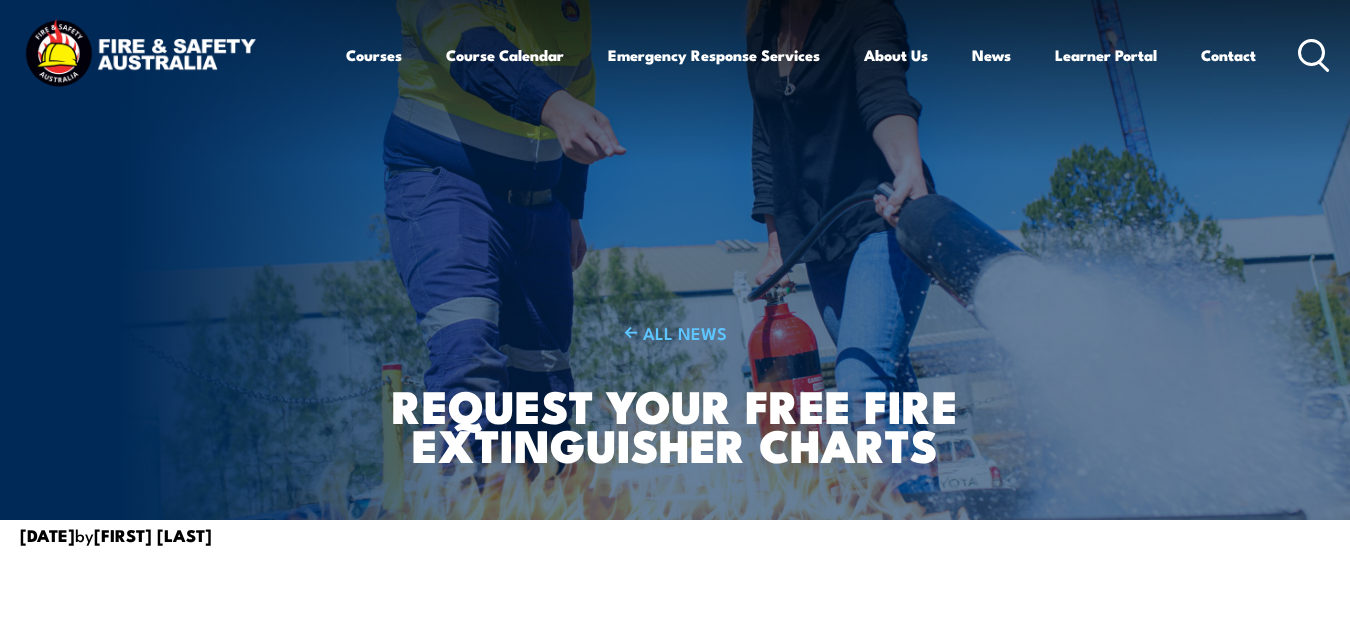 click 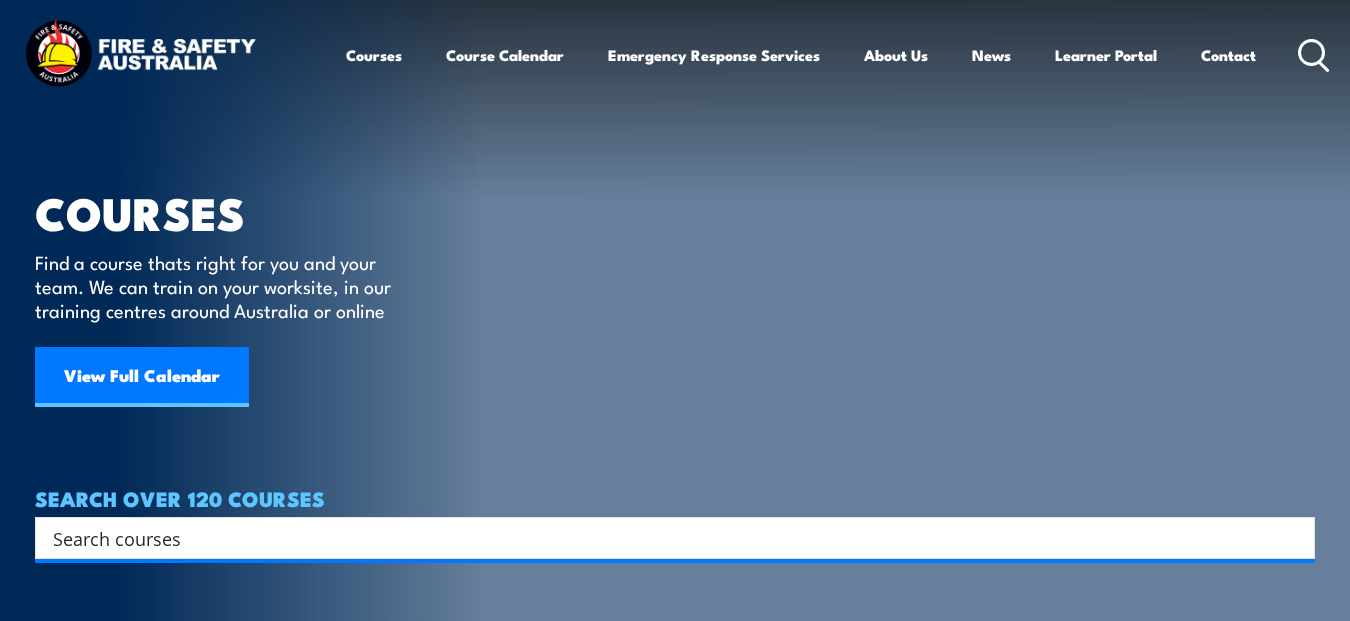 scroll, scrollTop: 0, scrollLeft: 0, axis: both 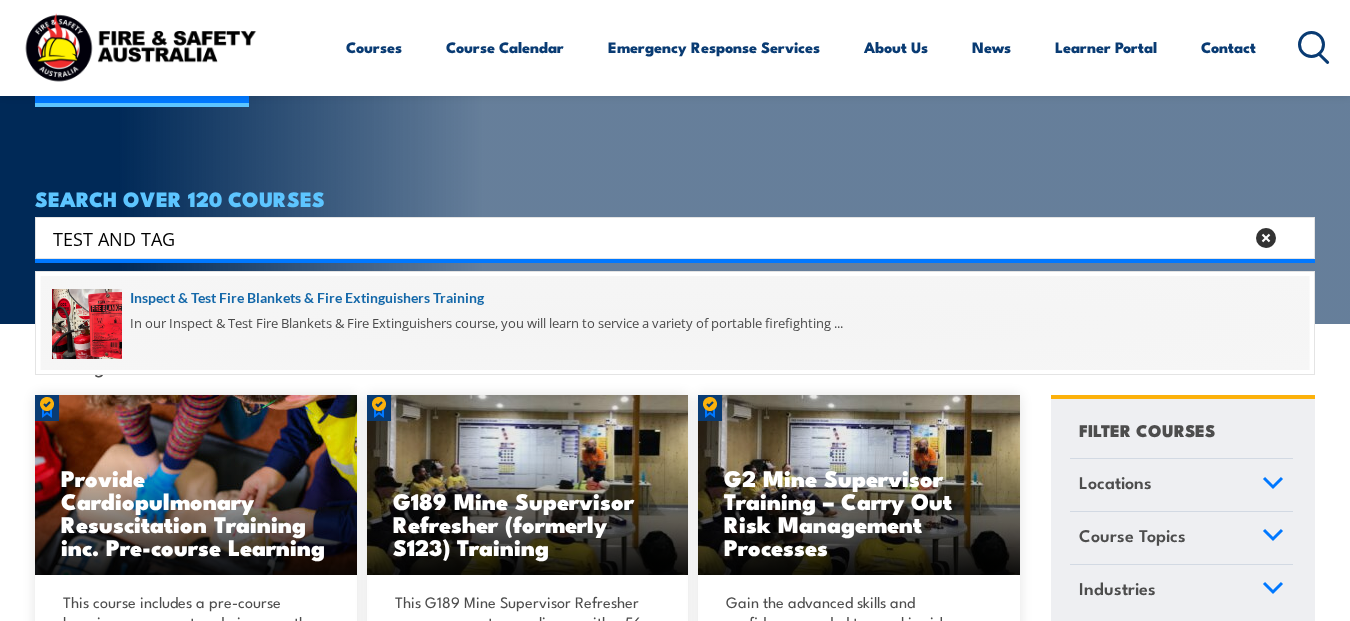 type on "TEST AND TAG" 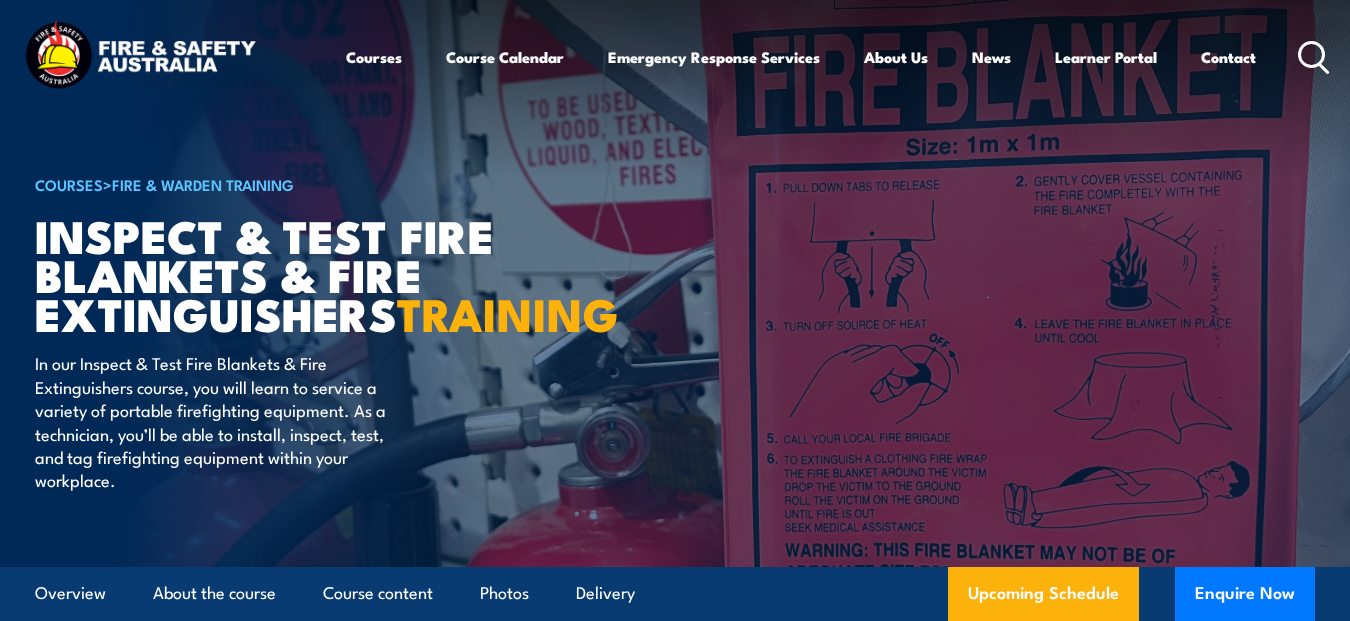 scroll, scrollTop: 0, scrollLeft: 0, axis: both 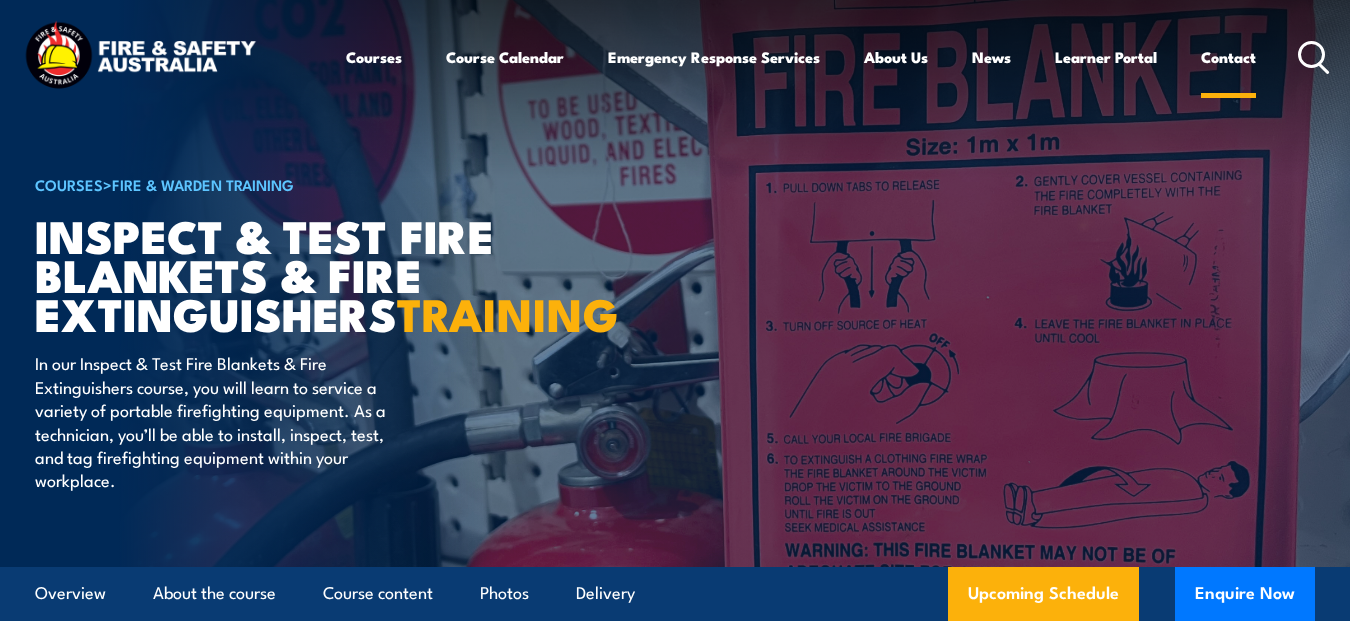 click on "Contact" at bounding box center [1228, 57] 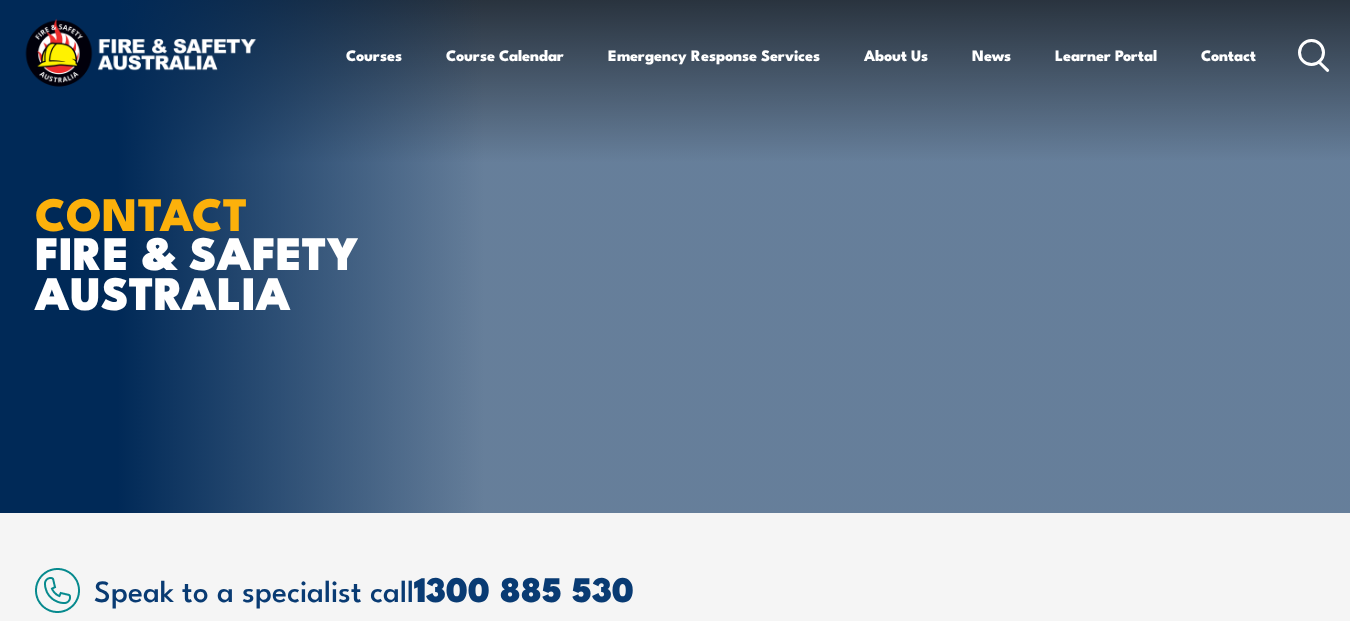 scroll, scrollTop: 200, scrollLeft: 0, axis: vertical 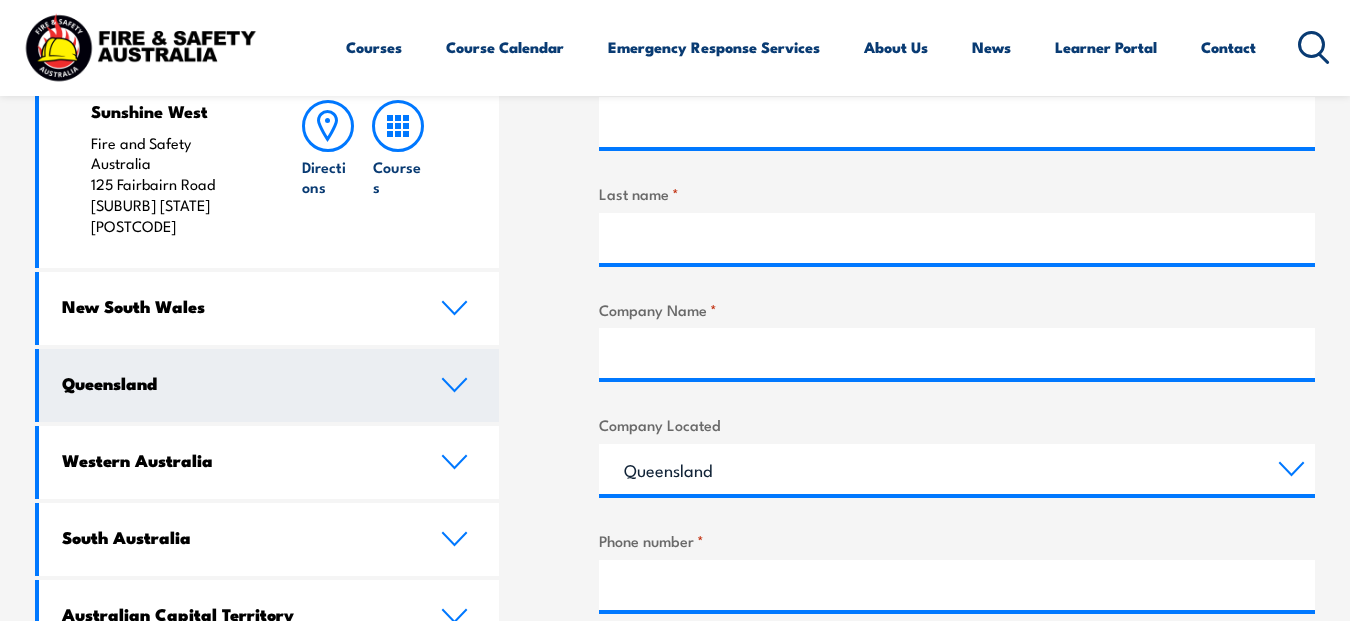 click on "Queensland" at bounding box center [269, 385] 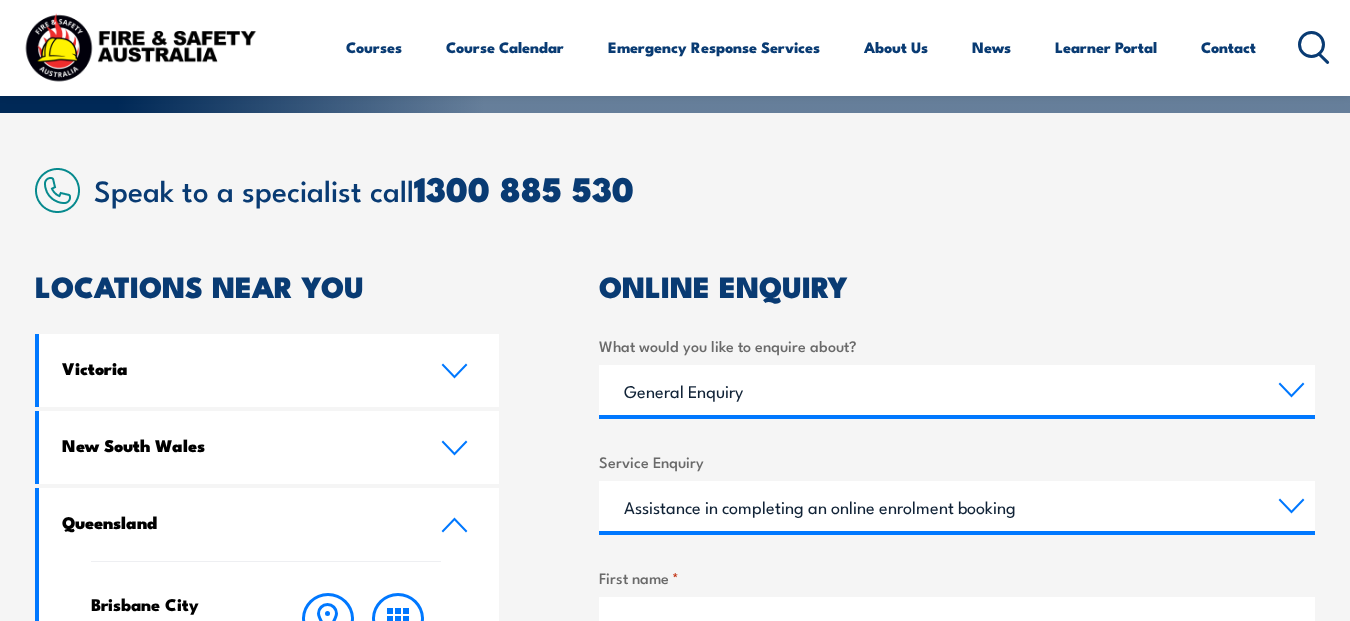 scroll, scrollTop: 300, scrollLeft: 0, axis: vertical 